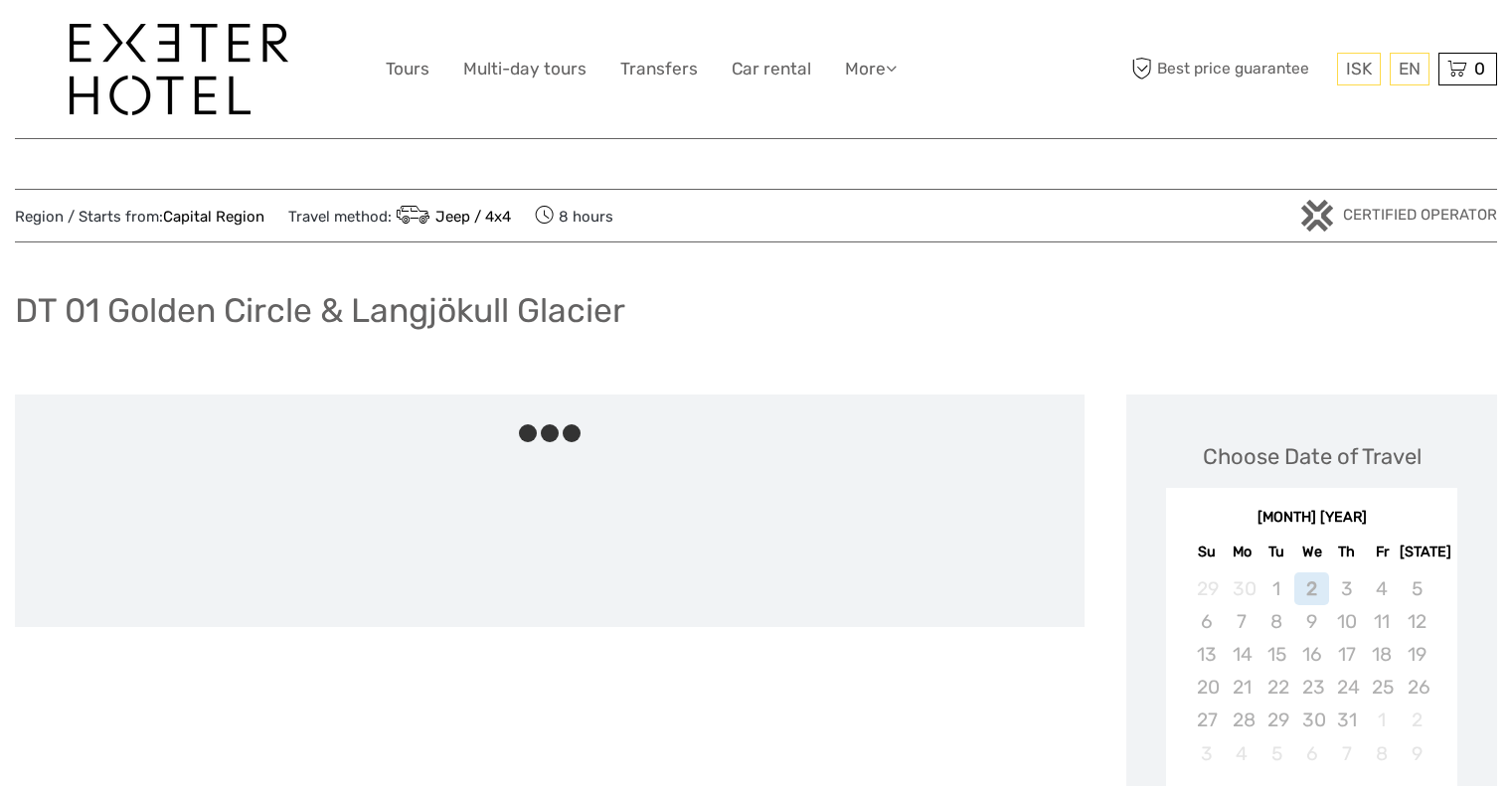 scroll, scrollTop: 0, scrollLeft: 0, axis: both 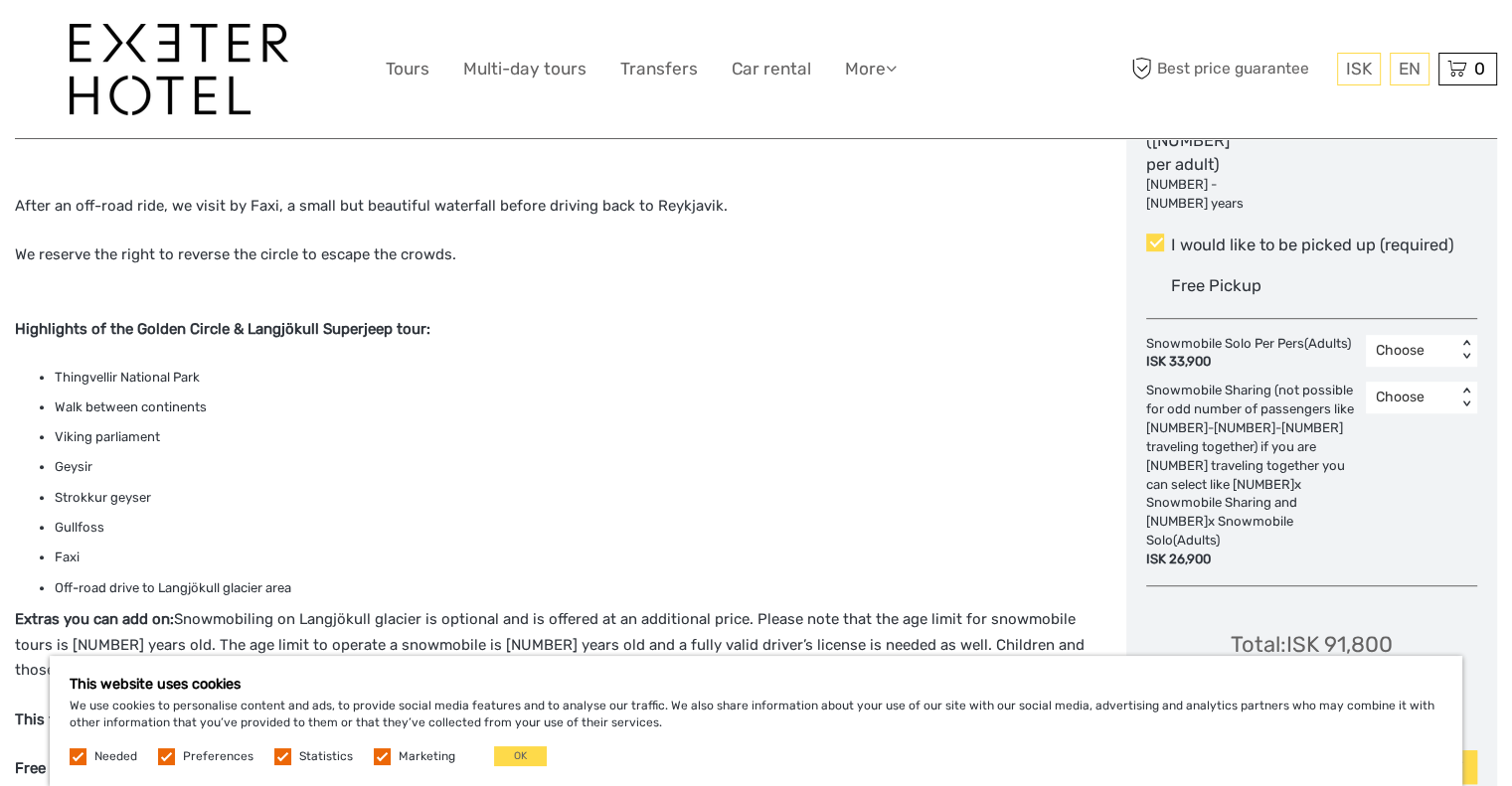 click at bounding box center (166, 756) 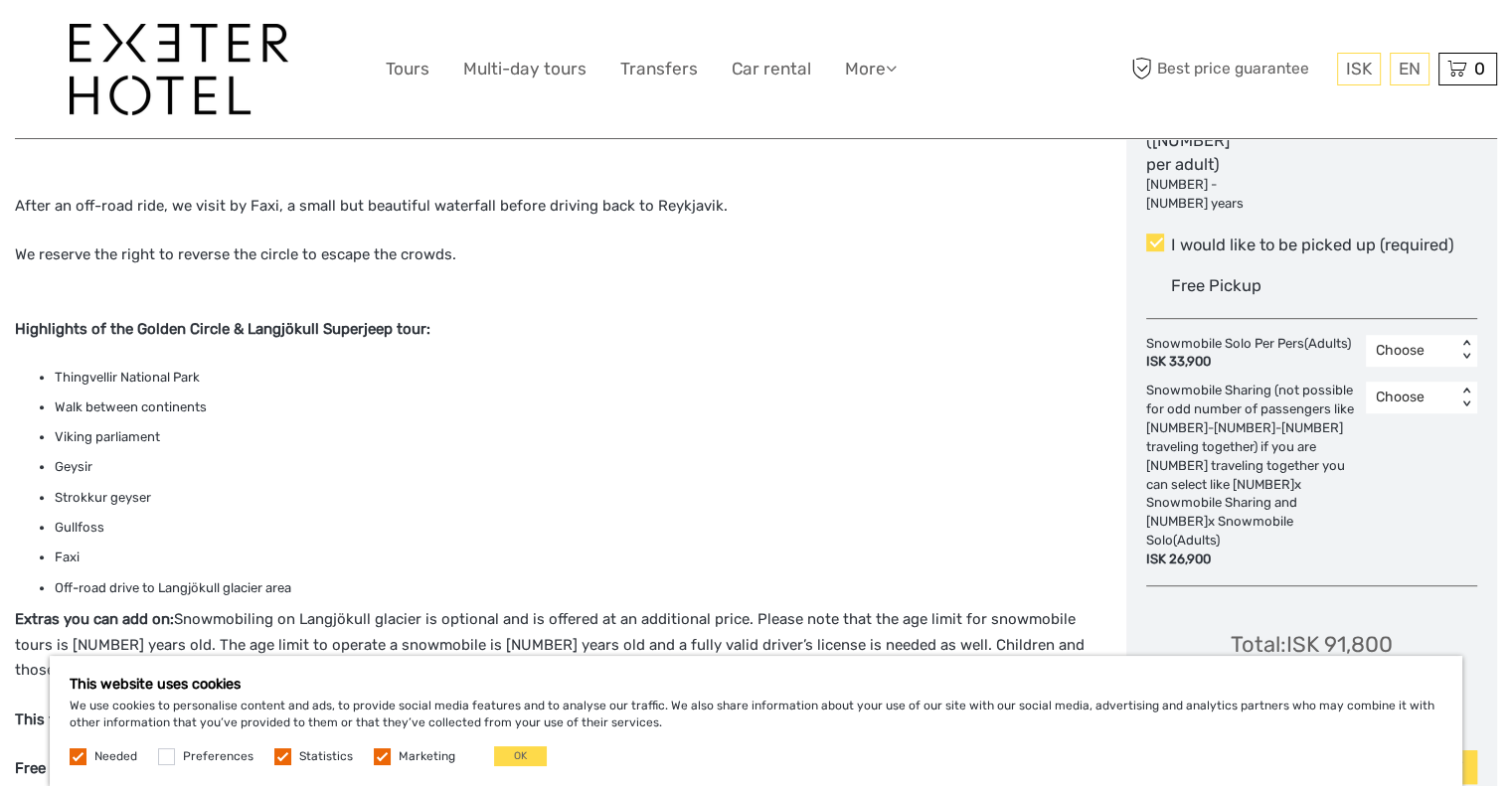 click at bounding box center (282, 756) 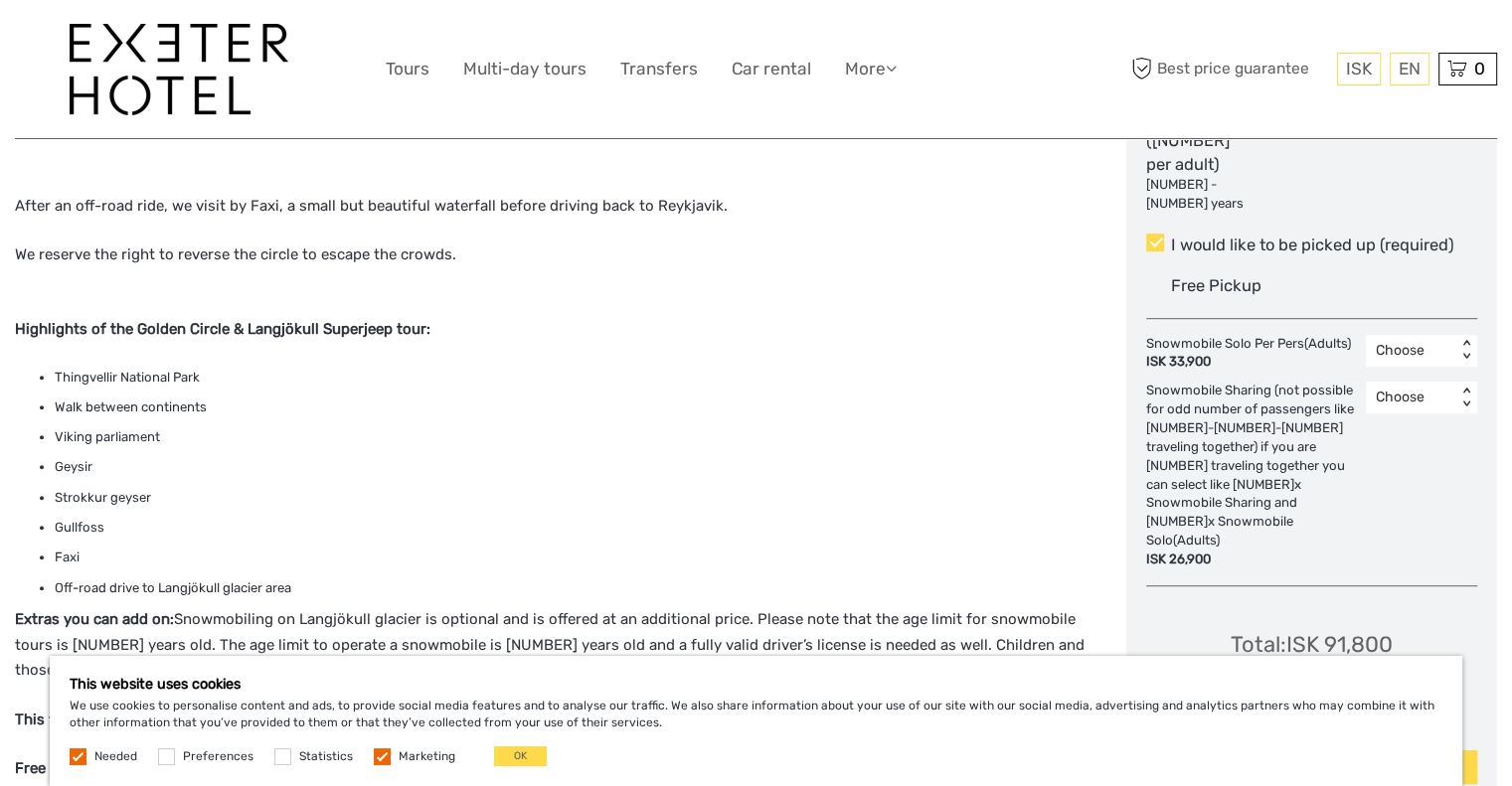 drag, startPoint x: 377, startPoint y: 755, endPoint x: 393, endPoint y: 756, distance: 16.03122 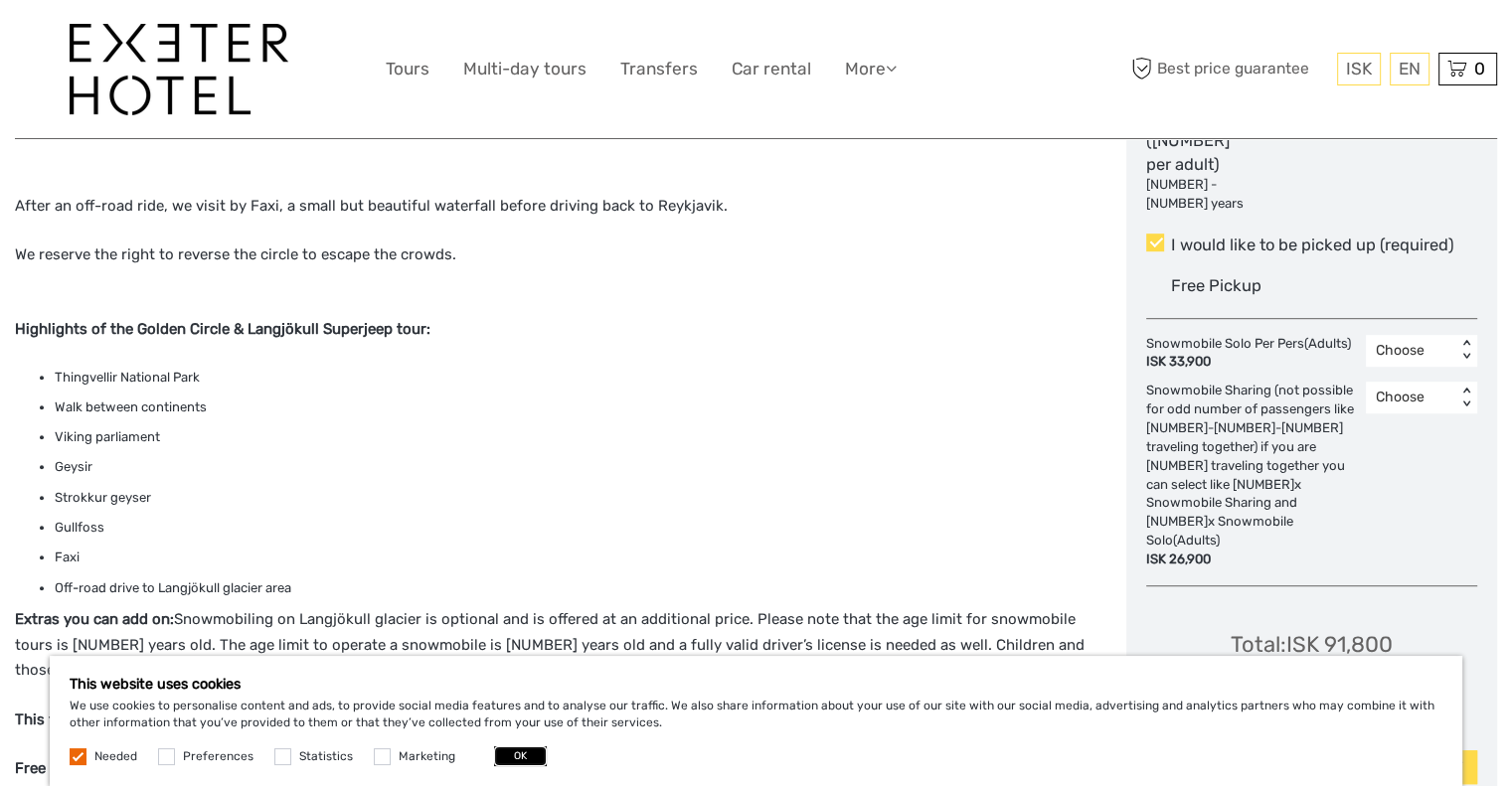 click on "OK" at bounding box center [520, 756] 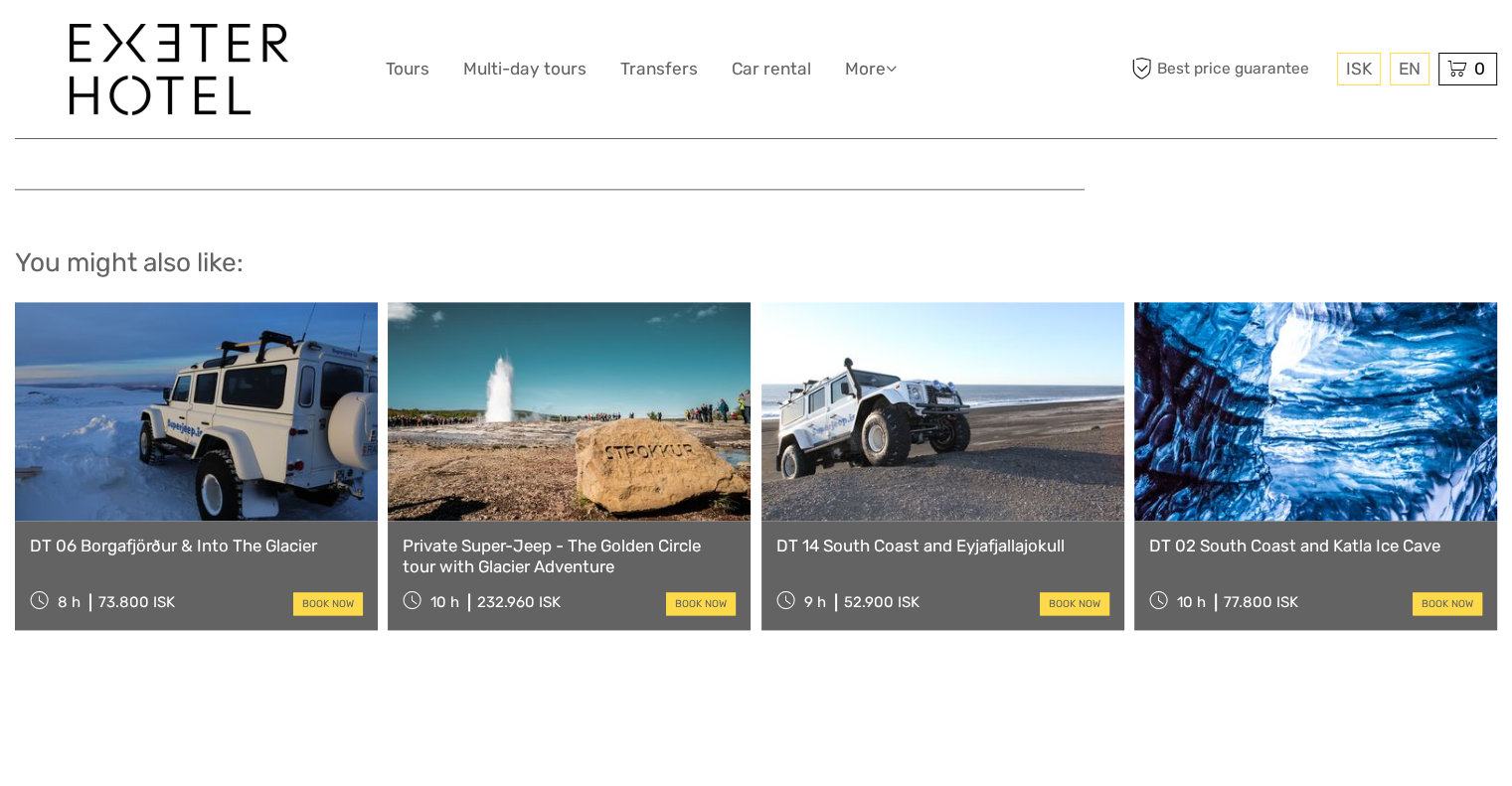 scroll, scrollTop: 2484, scrollLeft: 0, axis: vertical 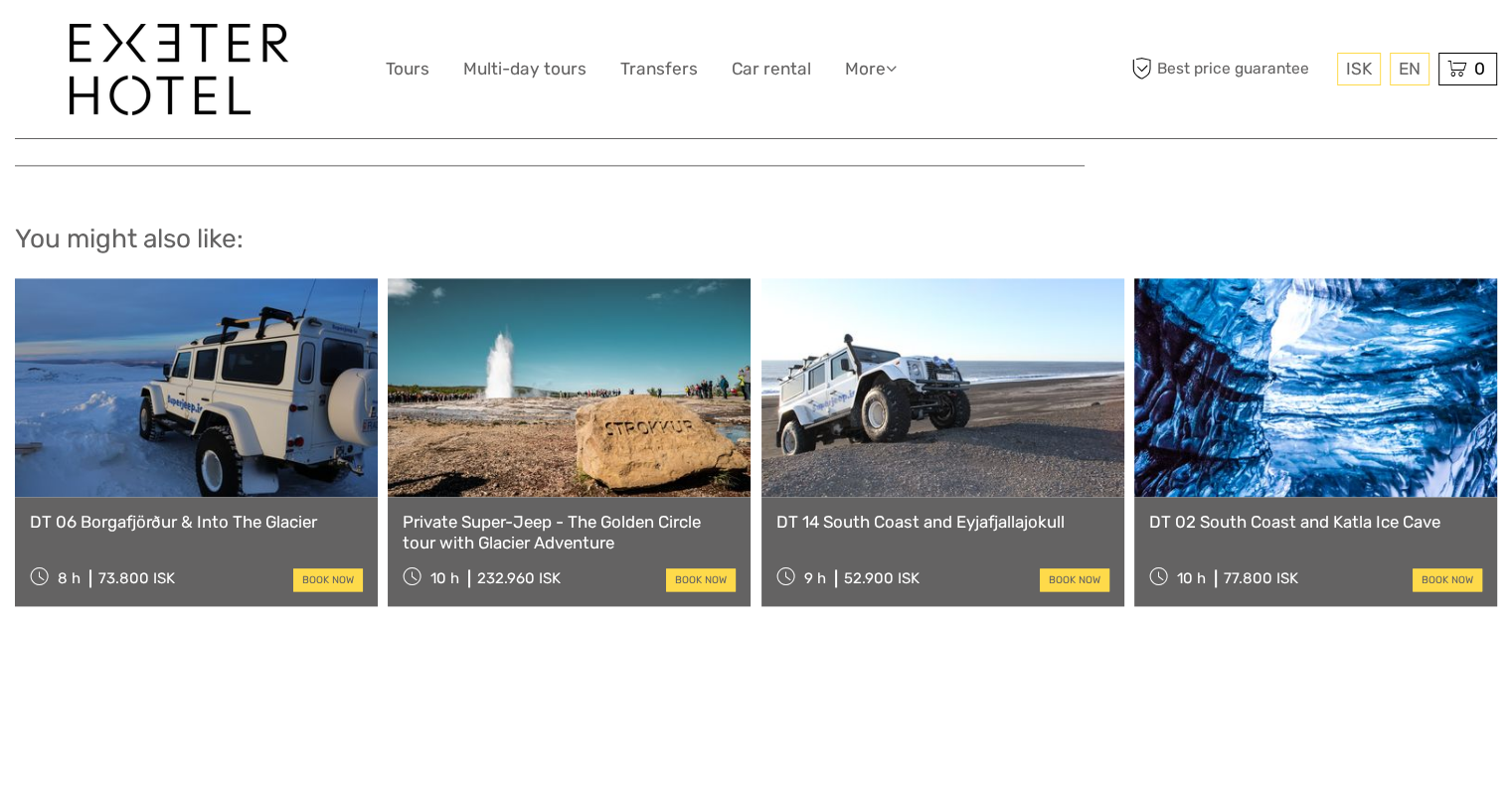 click on "Private Super-Jeep - The Golden Circle tour with Glacier Adventure" at bounding box center (569, 532) 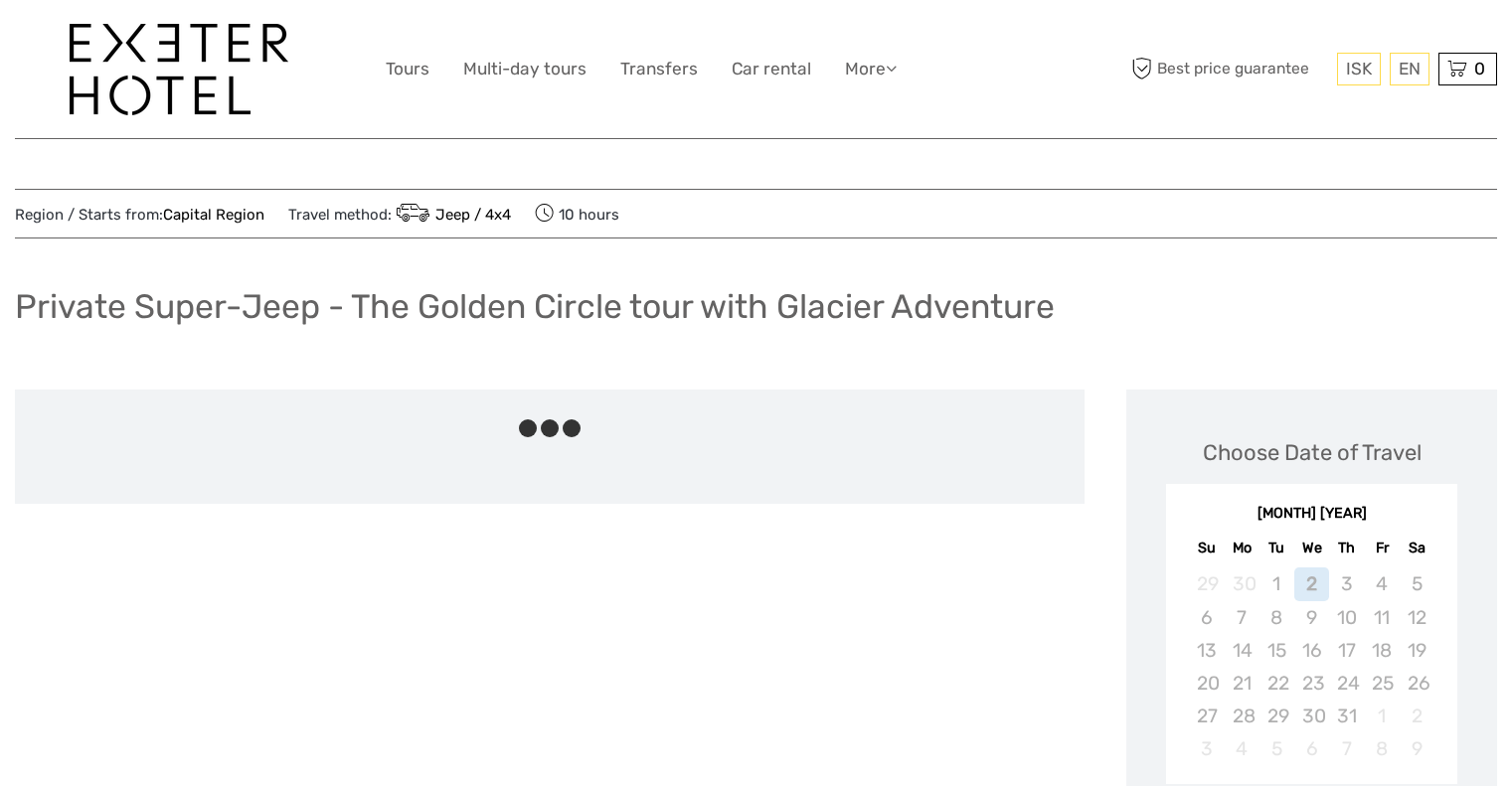 scroll, scrollTop: 0, scrollLeft: 0, axis: both 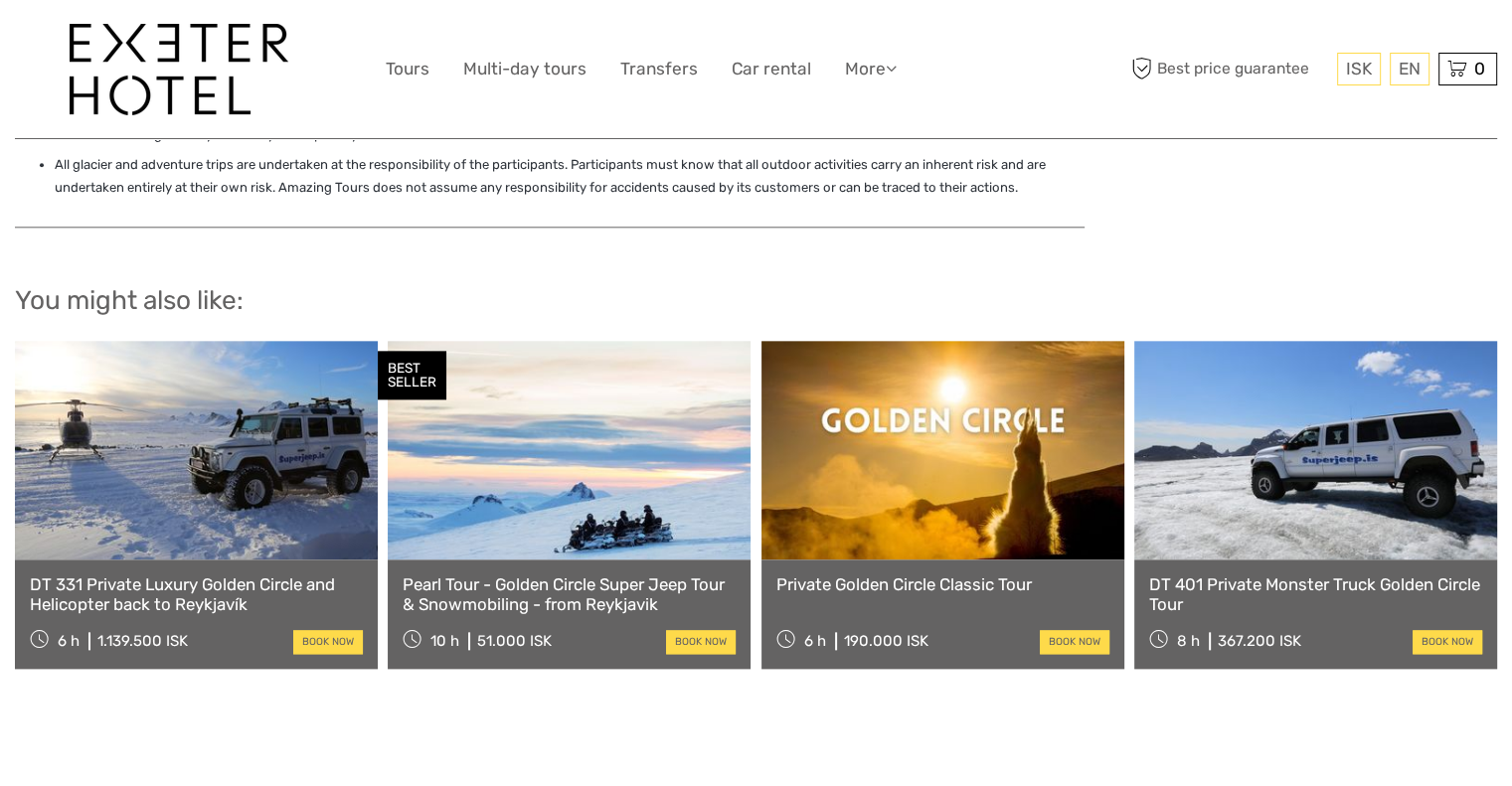click on "Private Golden Circle Classic Tour" at bounding box center [942, 584] 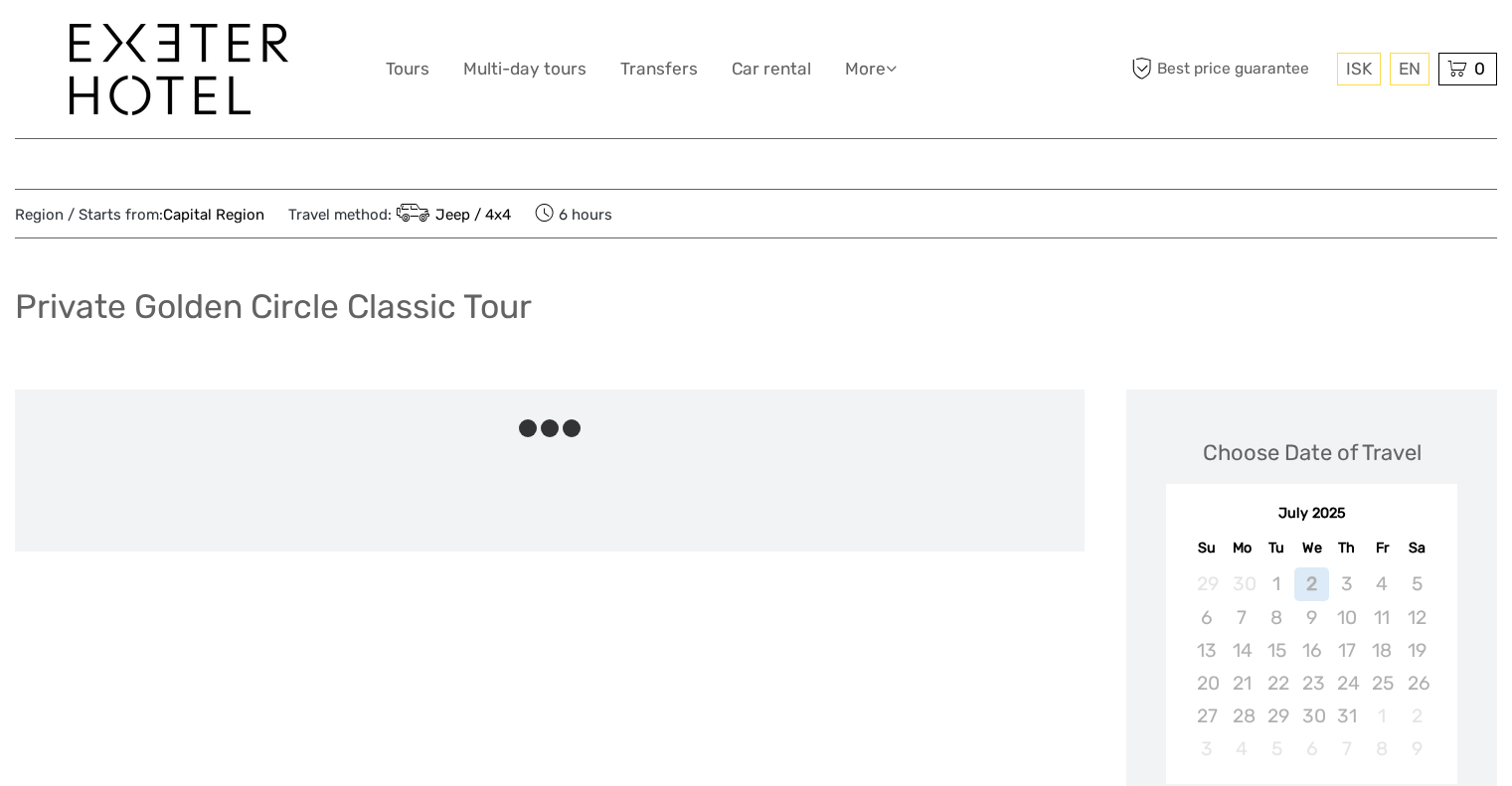scroll, scrollTop: 0, scrollLeft: 0, axis: both 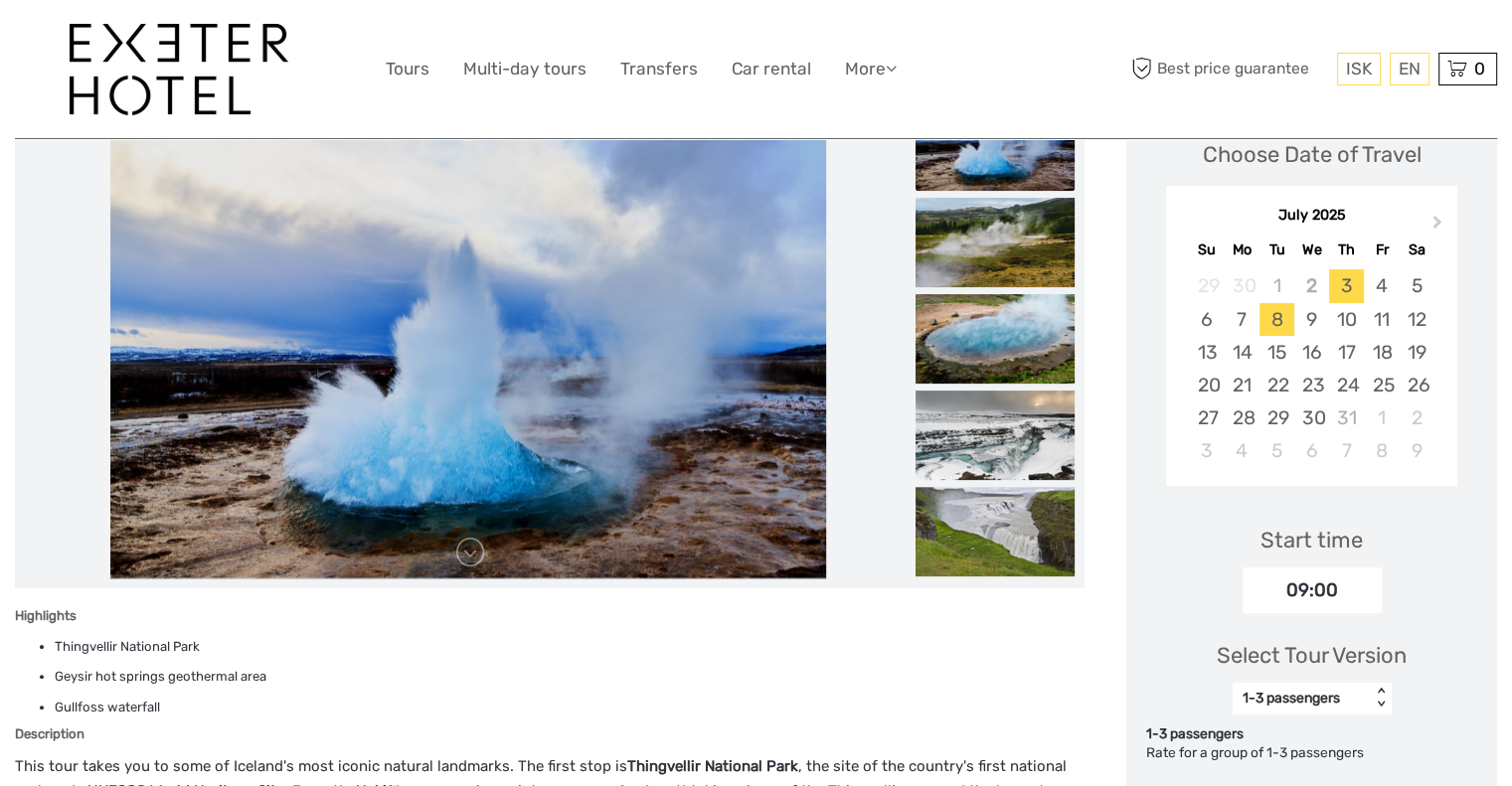 click on "8" at bounding box center [1276, 319] 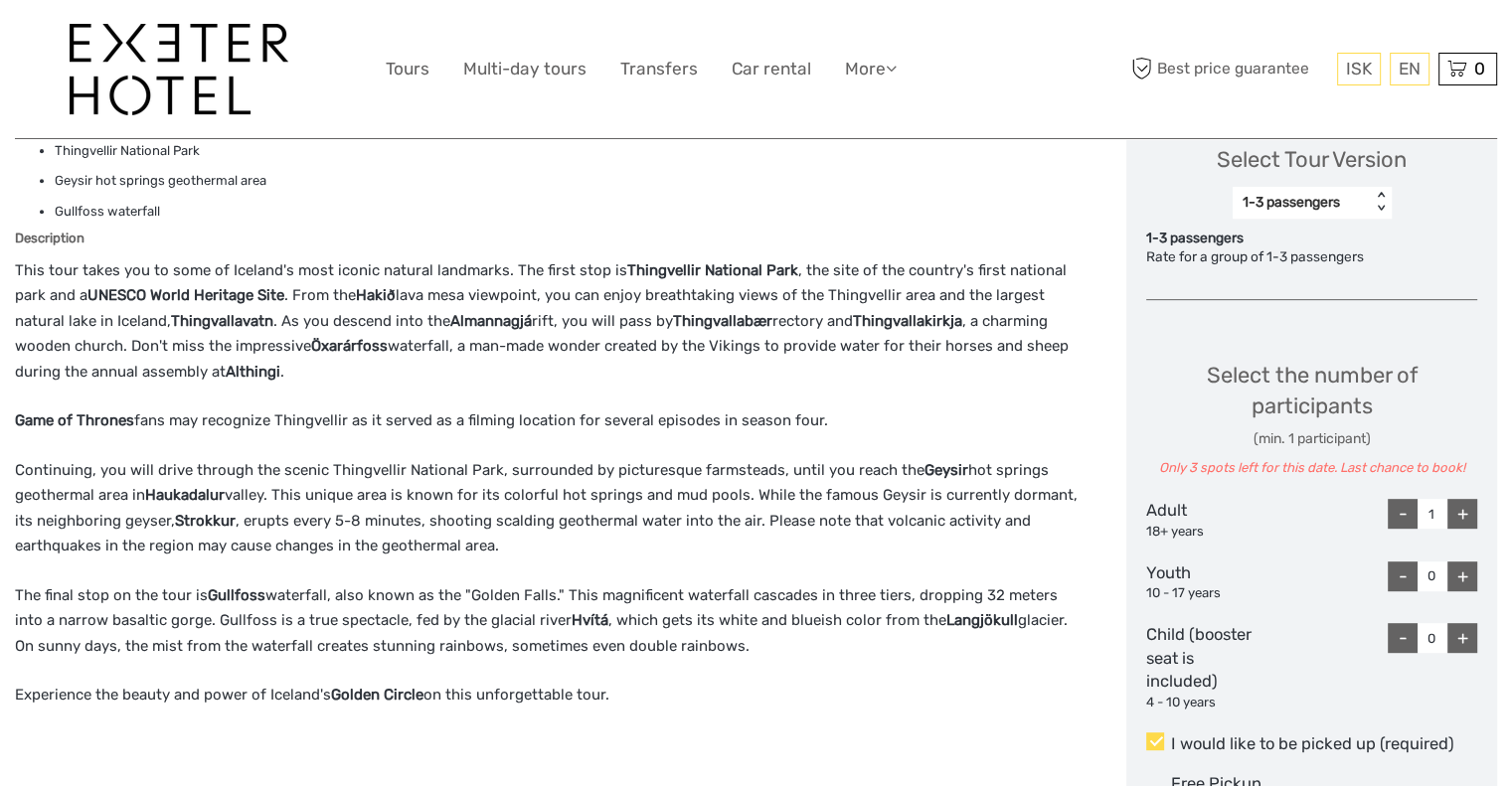 scroll, scrollTop: 795, scrollLeft: 0, axis: vertical 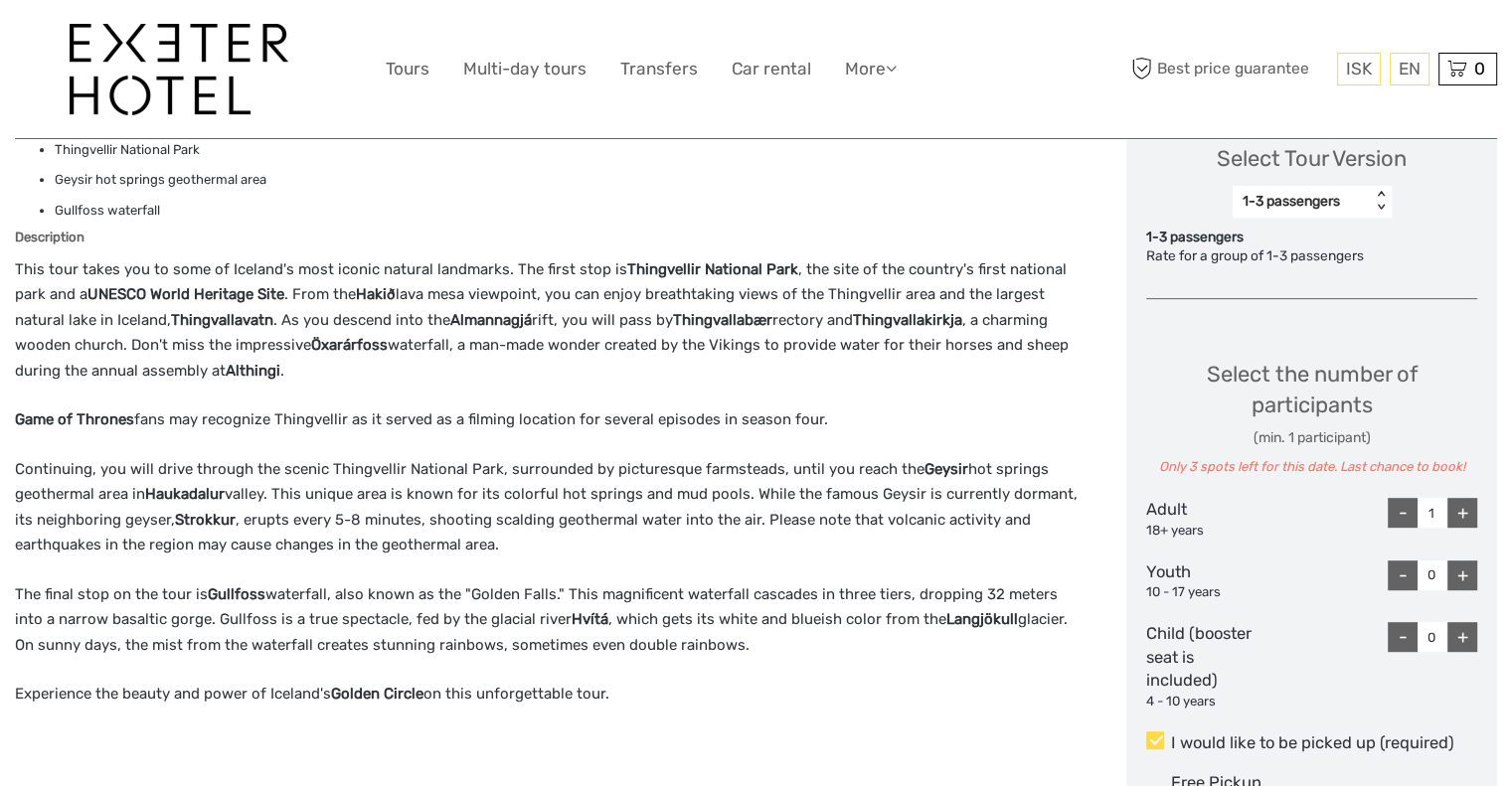 click on "+" at bounding box center [1462, 513] 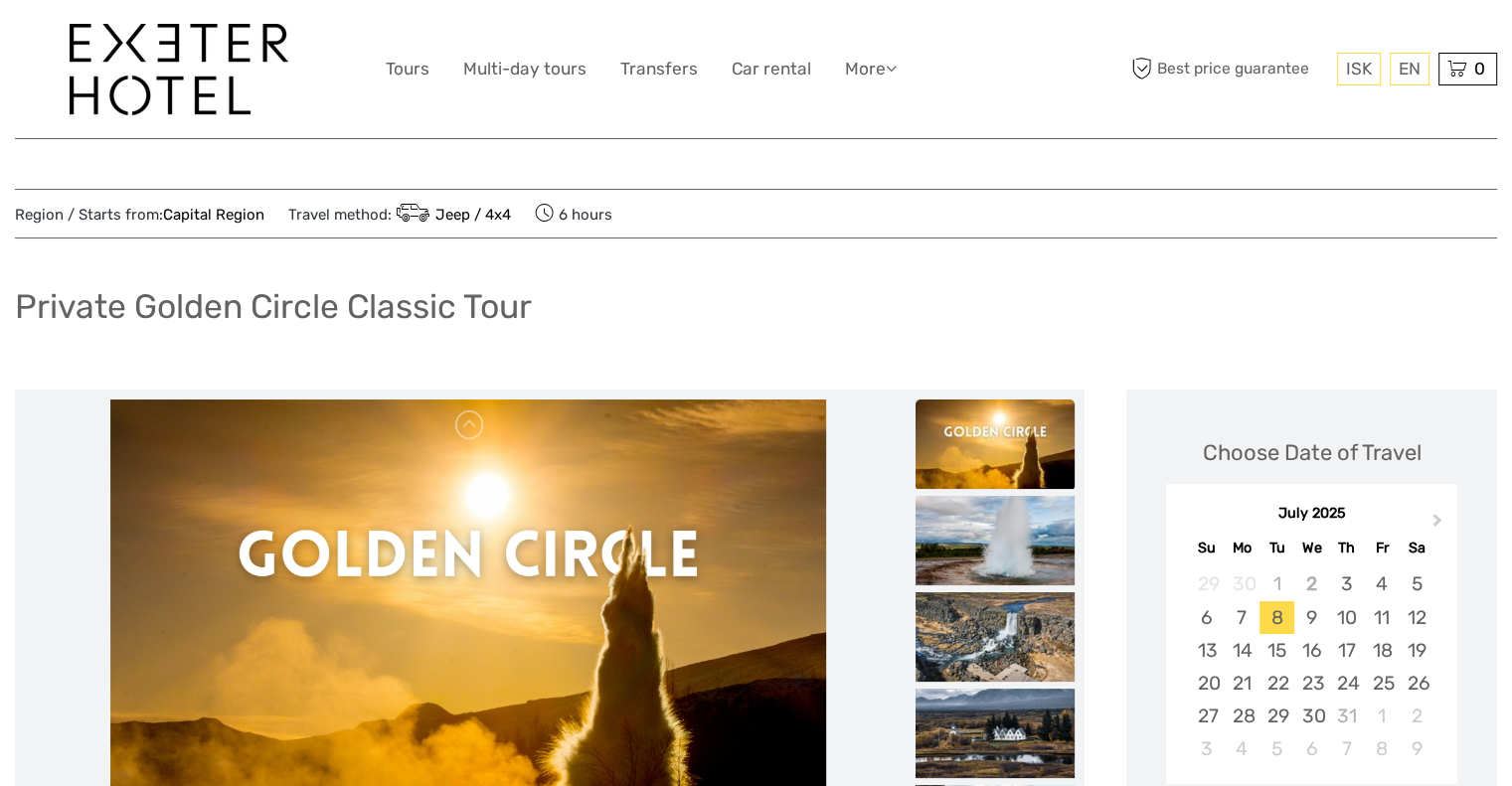scroll, scrollTop: 0, scrollLeft: 0, axis: both 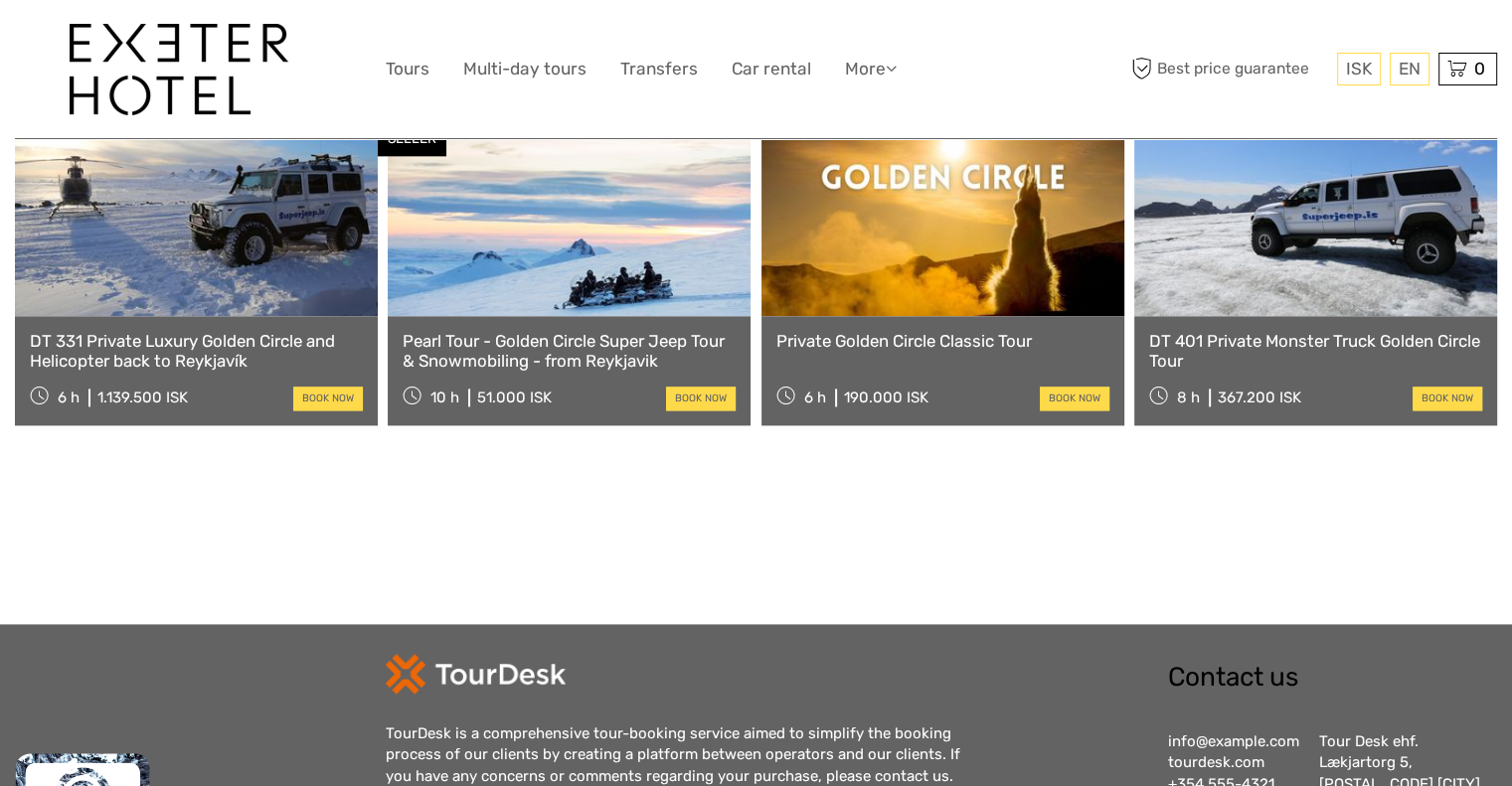 click on "DT 331 Private Luxury Golden Circle and Helicopter back to Reykjavík" at bounding box center (196, 351) 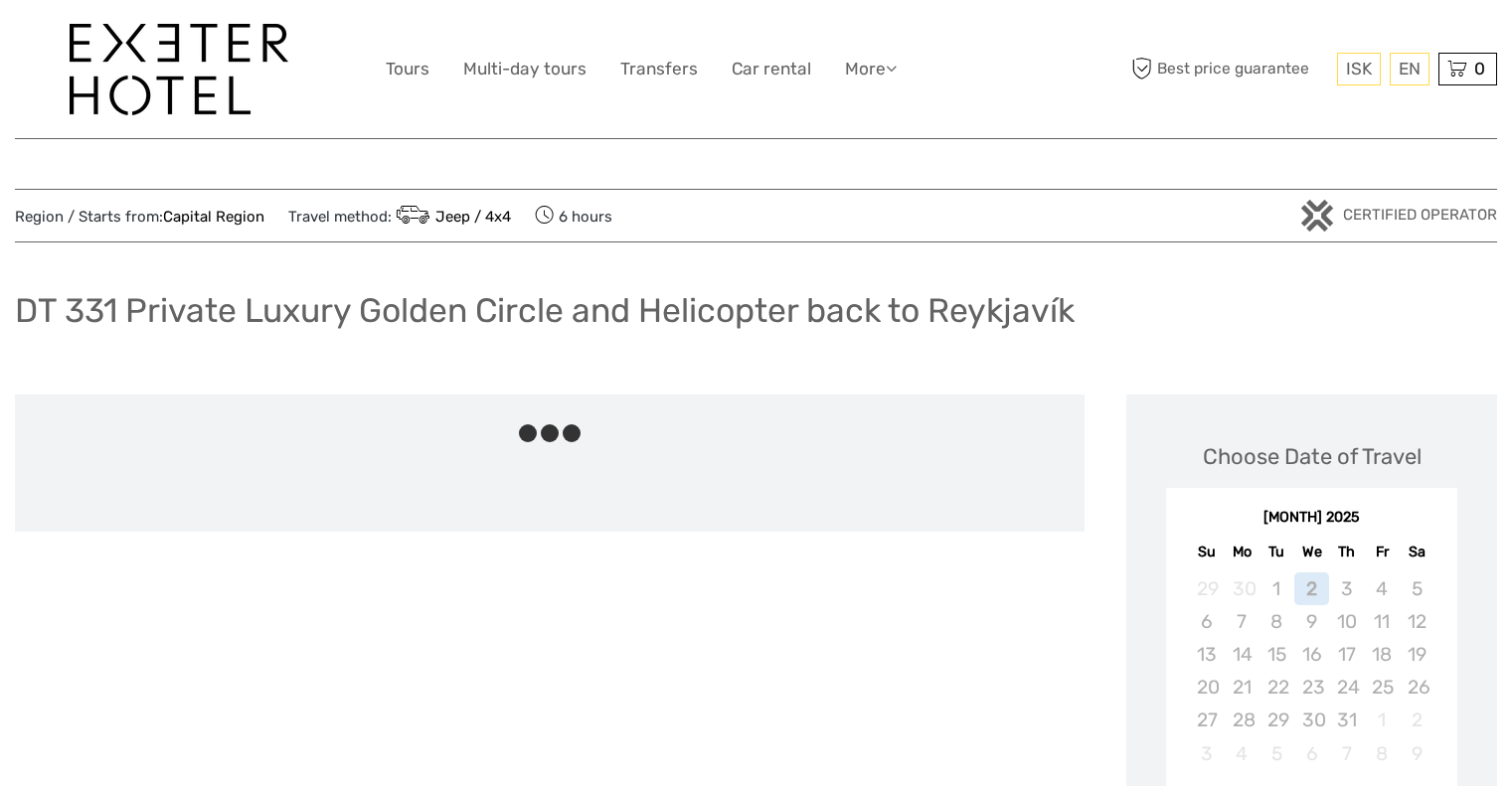 scroll, scrollTop: 0, scrollLeft: 0, axis: both 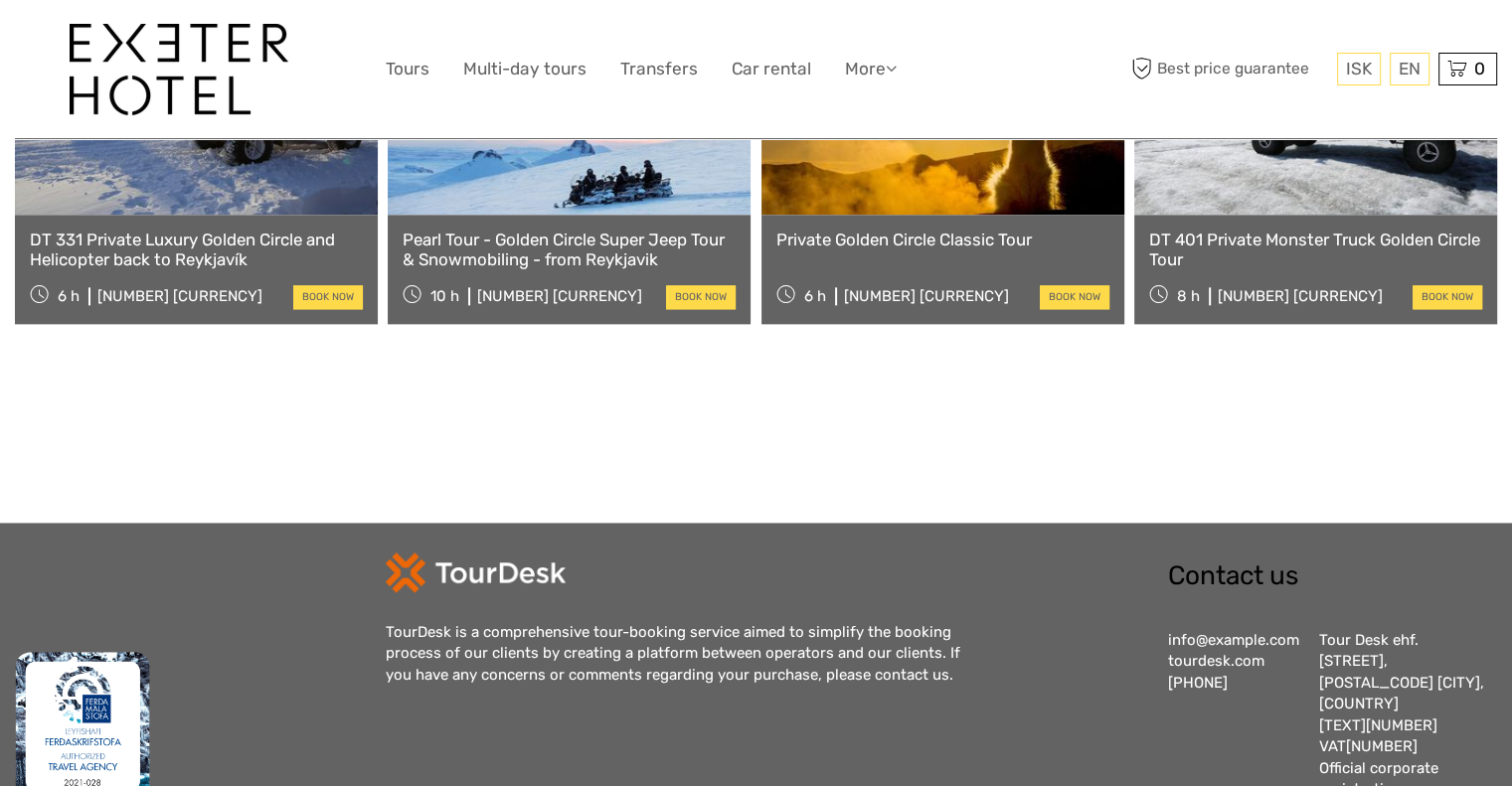 click on "Pearl Tour - Golden Circle Super Jeep Tour & Snowmobiling - from Reykjavik" at bounding box center [569, 249] 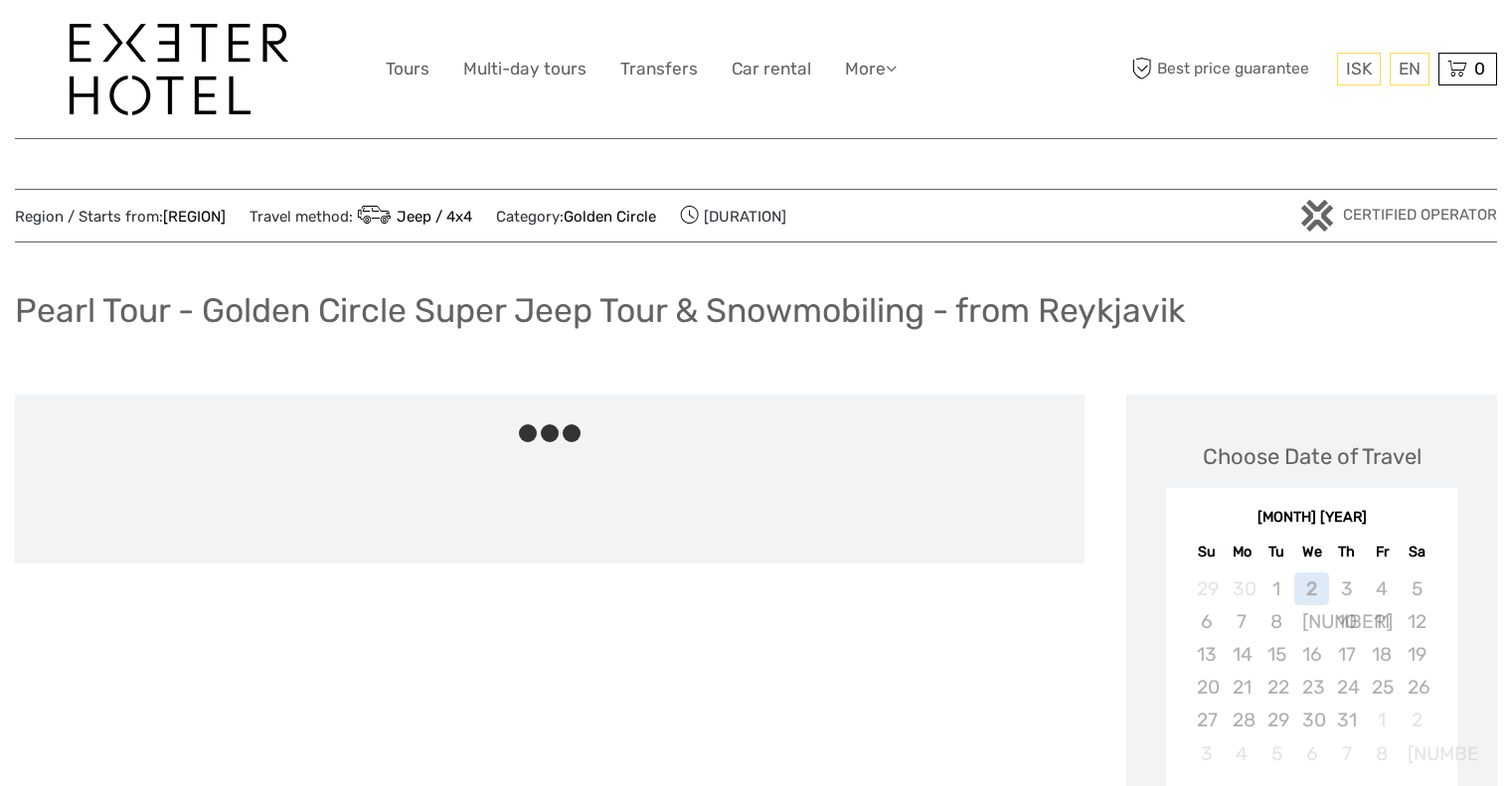 scroll, scrollTop: 0, scrollLeft: 0, axis: both 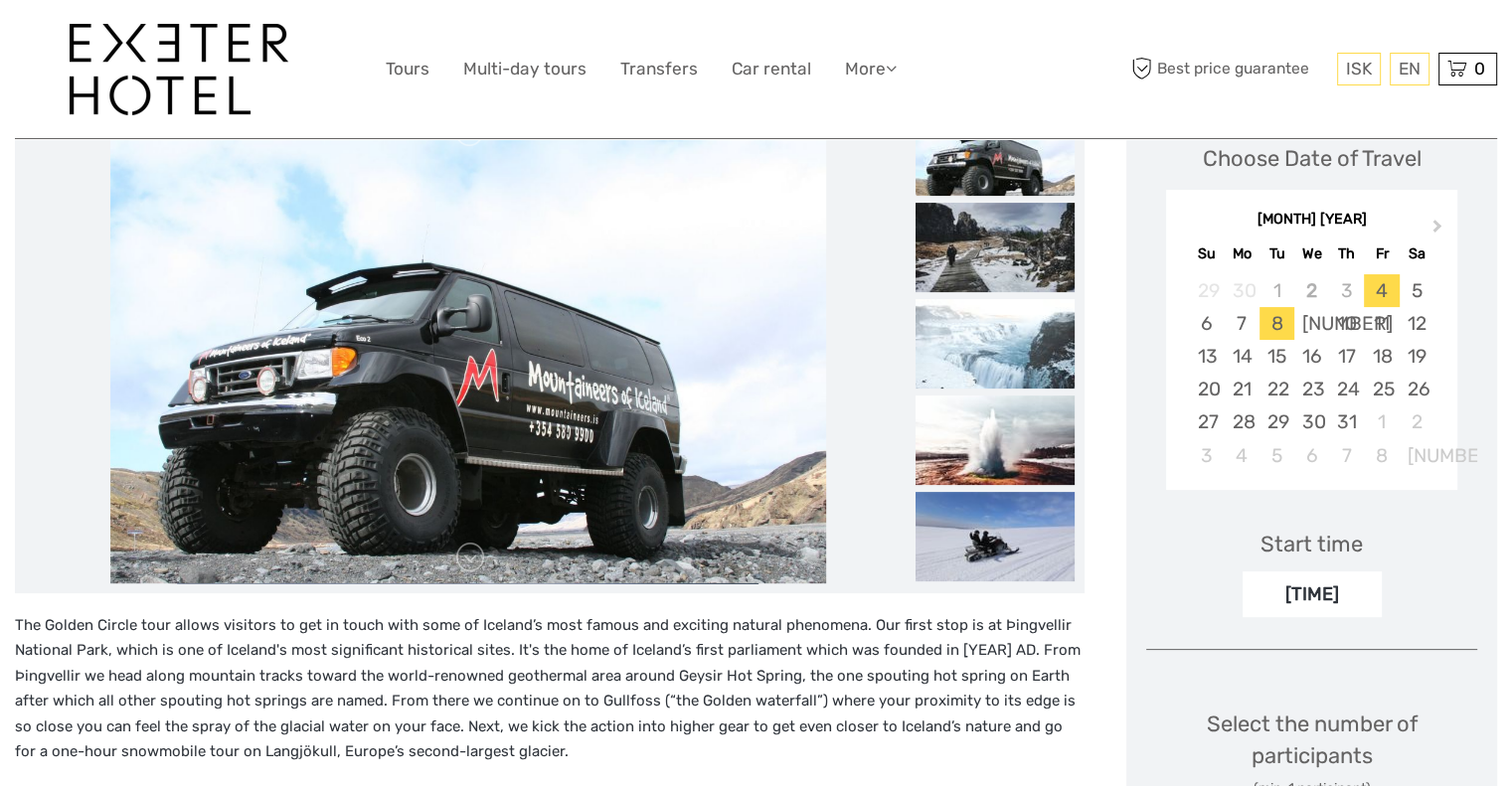 click on "8" at bounding box center (1276, 323) 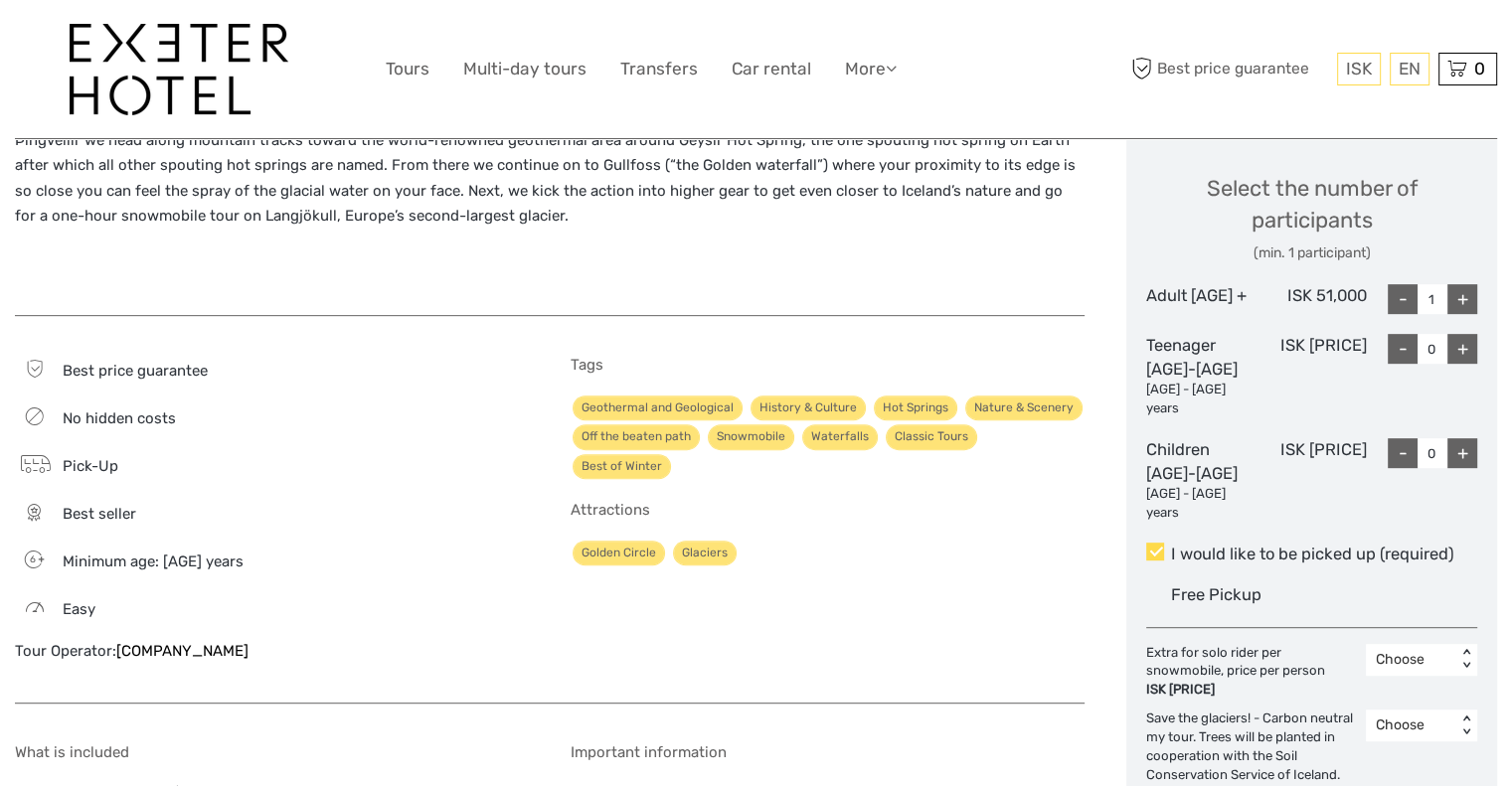 scroll, scrollTop: 894, scrollLeft: 0, axis: vertical 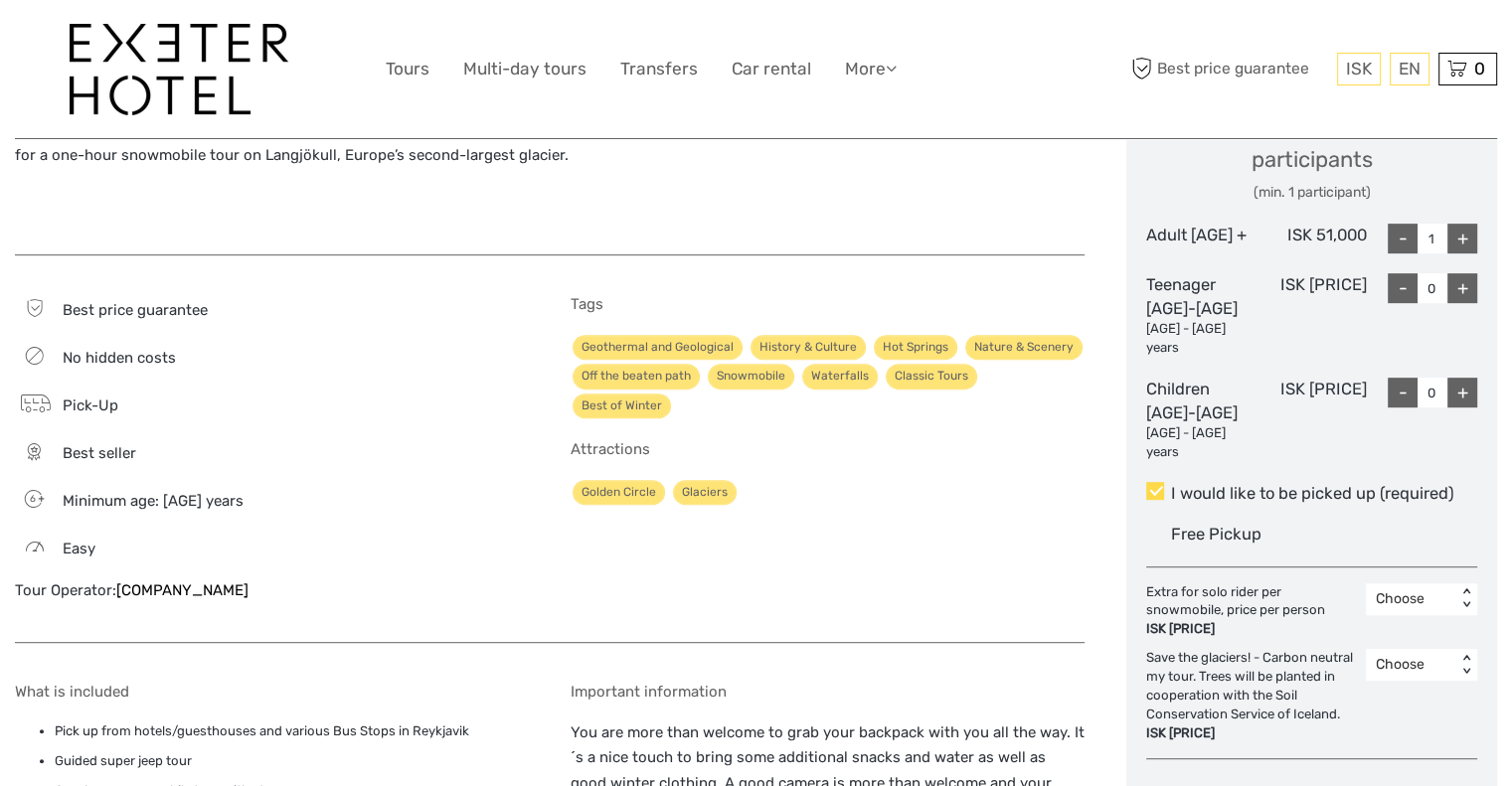 click on "+" at bounding box center [1462, 238] 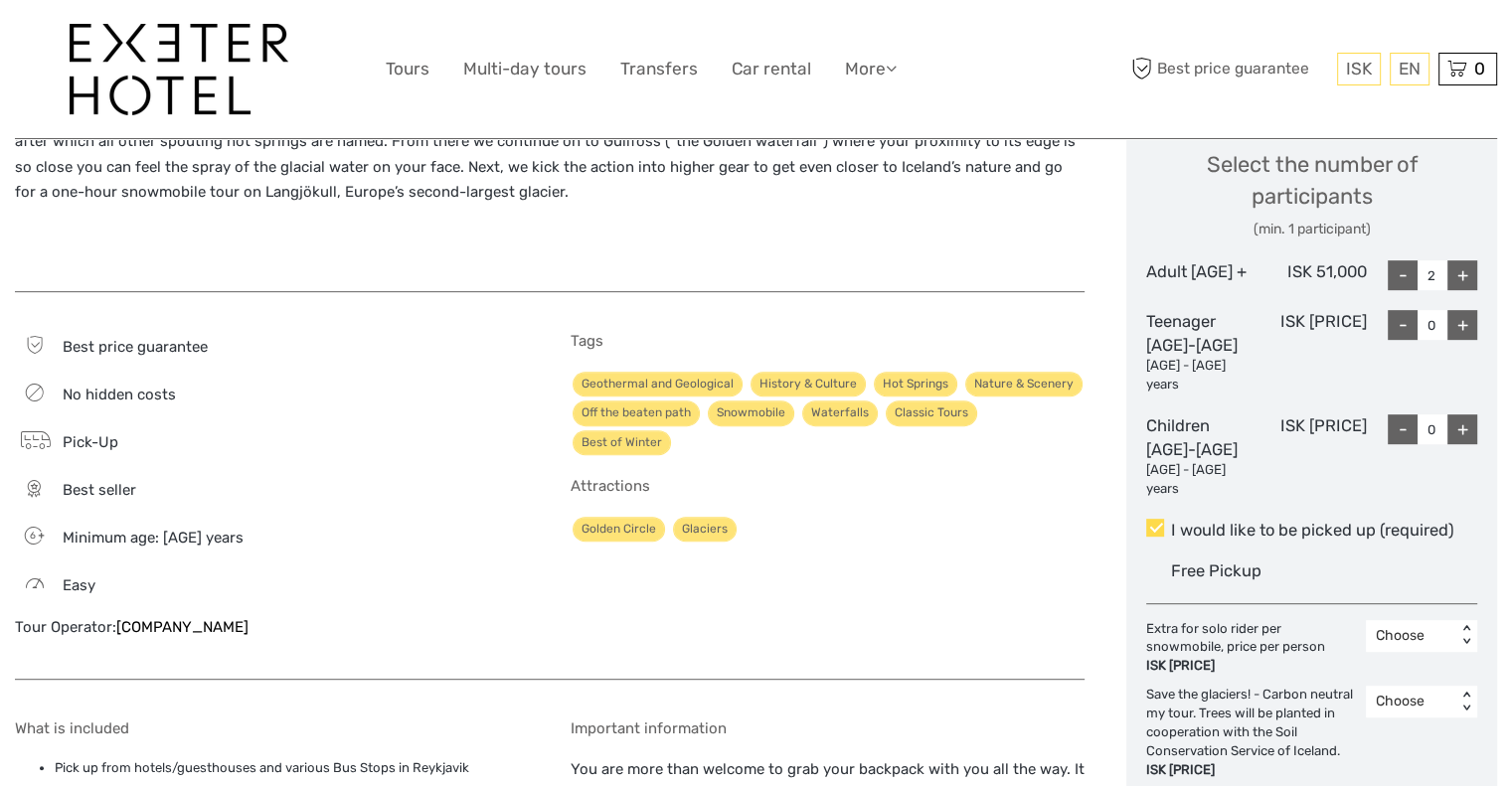 scroll, scrollTop: 795, scrollLeft: 0, axis: vertical 